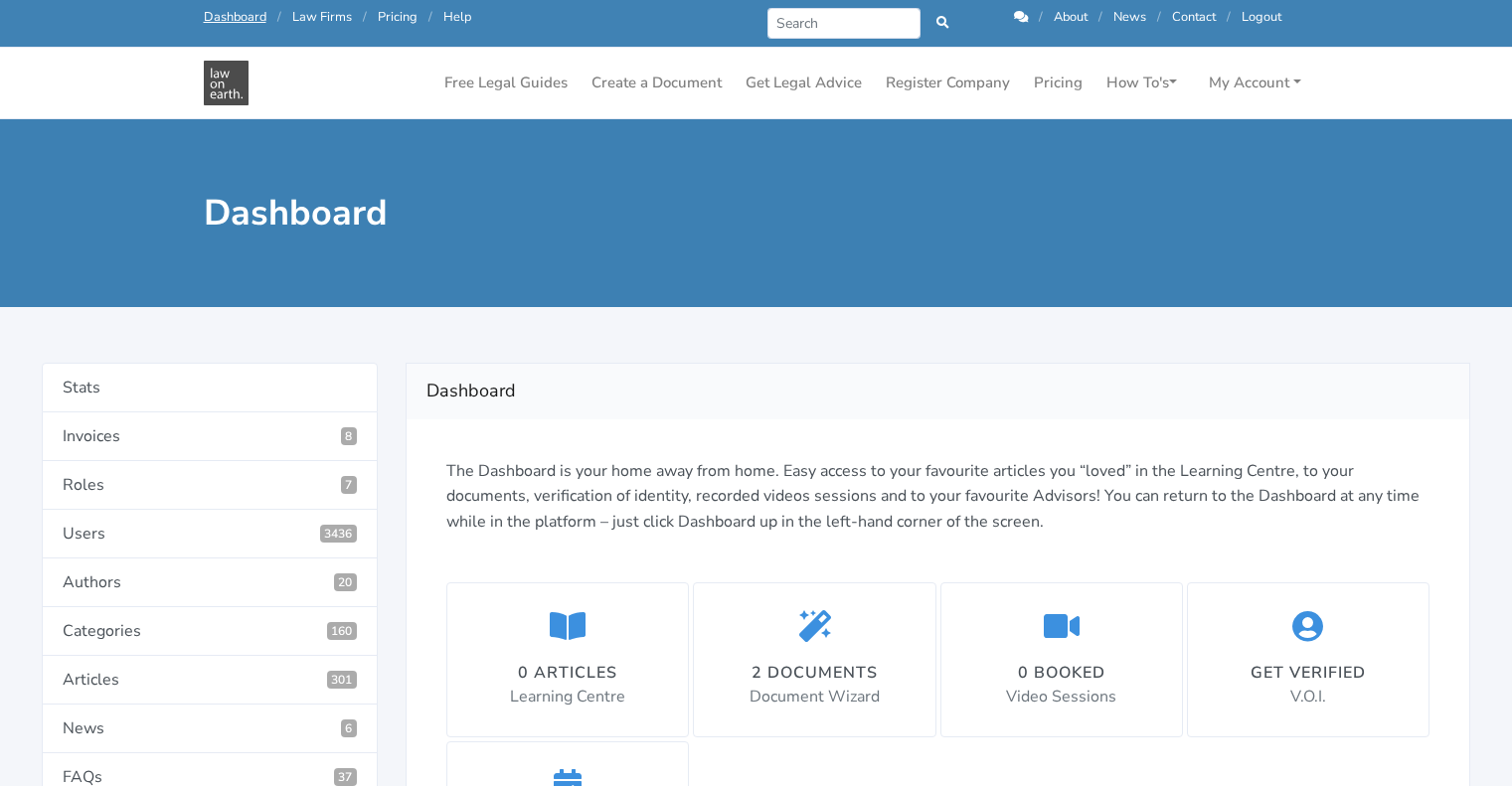 scroll, scrollTop: 0, scrollLeft: 0, axis: both 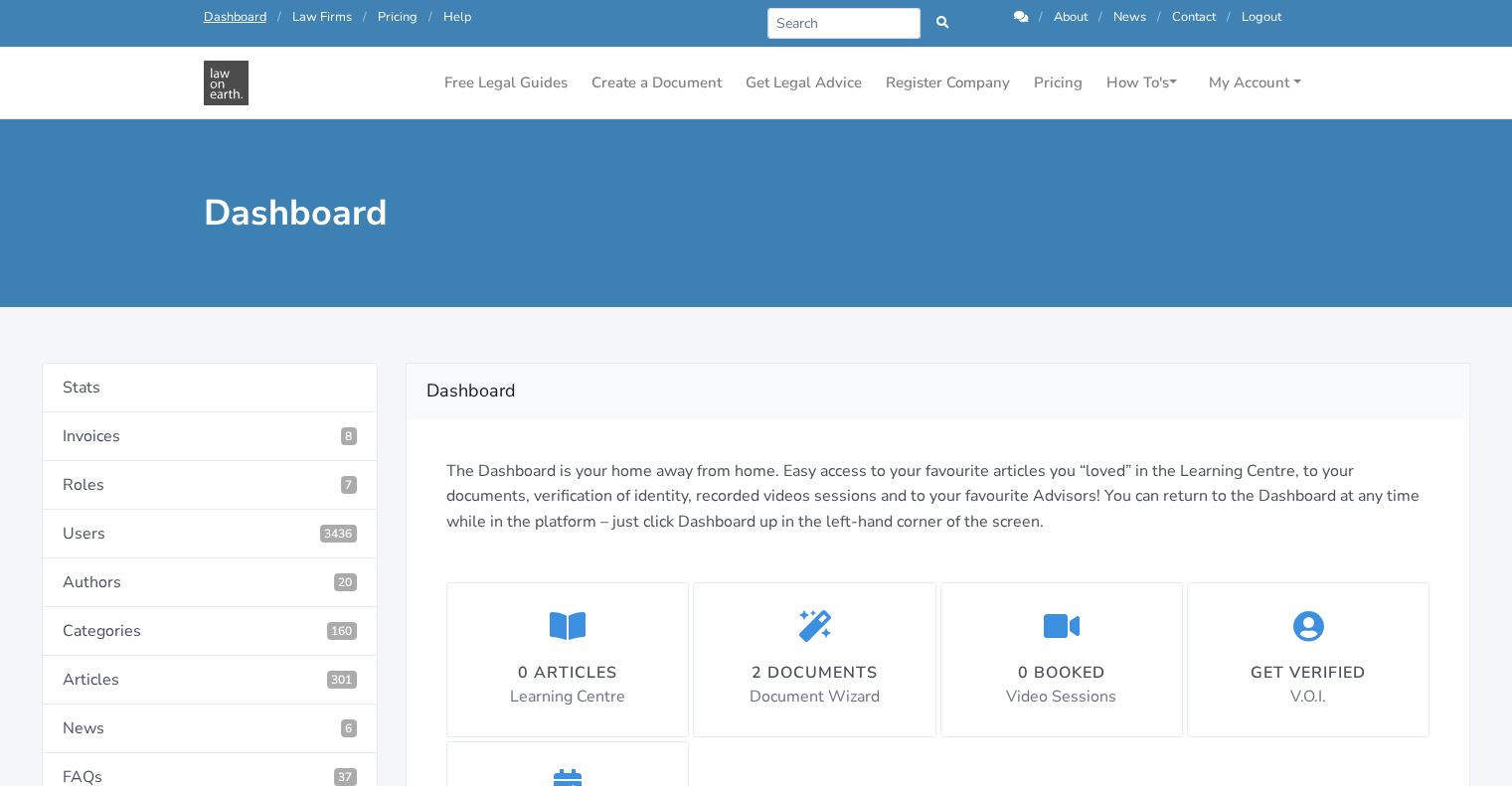 click on "Pricing" at bounding box center [398, 17] 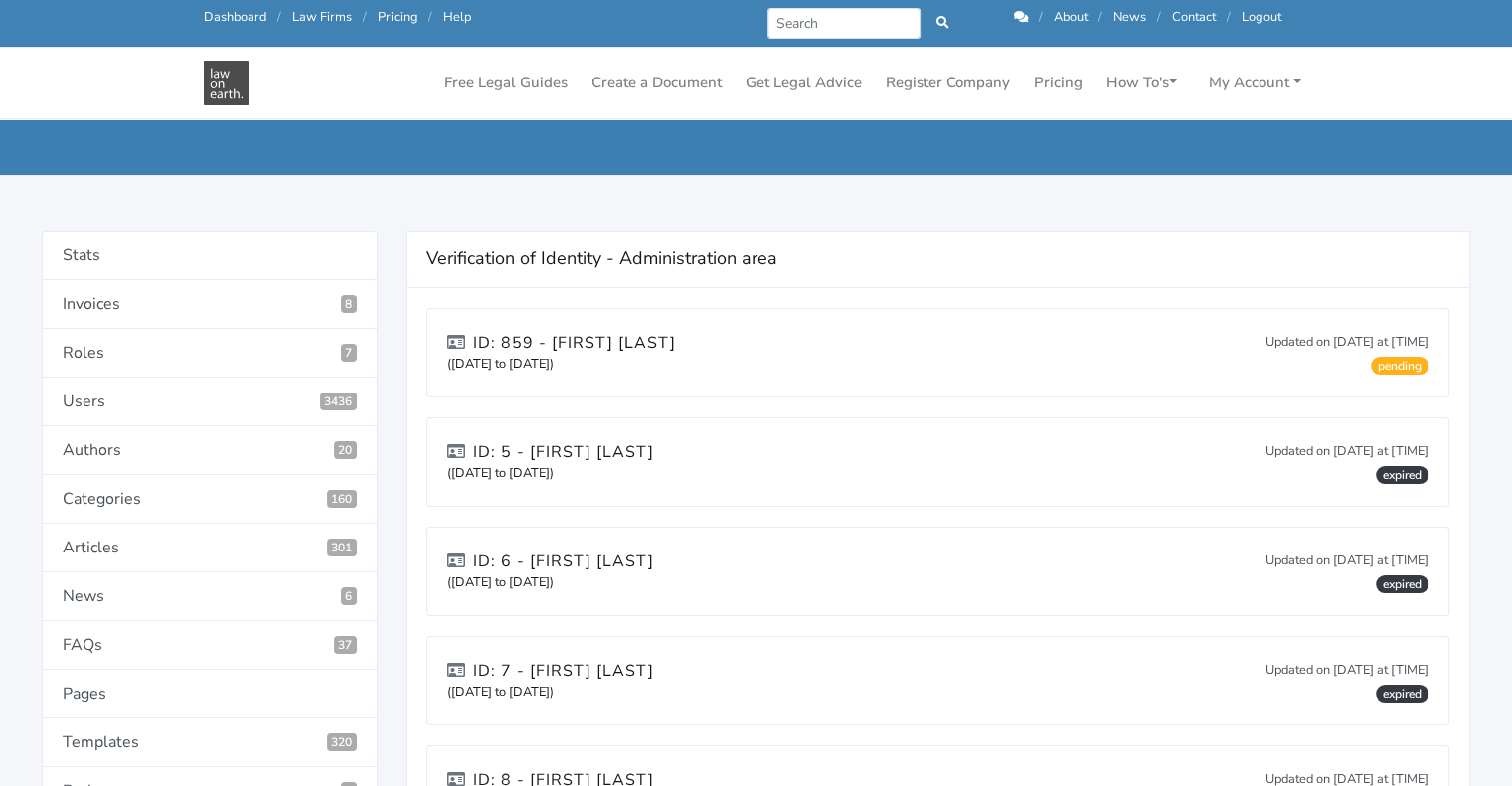 scroll, scrollTop: 74, scrollLeft: 0, axis: vertical 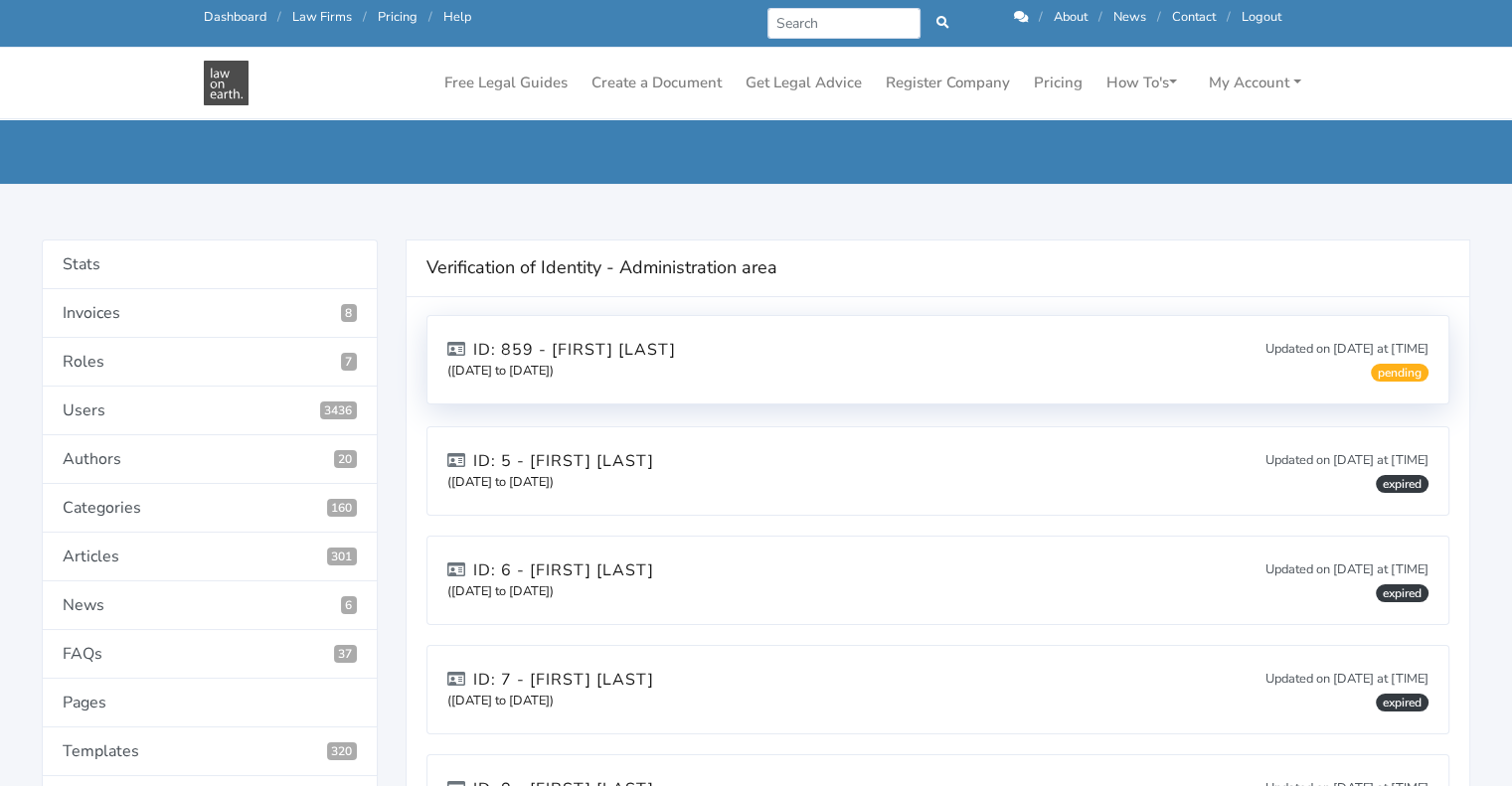 click on "ID: 859 - [FIRST] [LAST]
([DATE]
to [DATE])
Updated on [DATE] at [TIME]
pending" at bounding box center (937, 360) 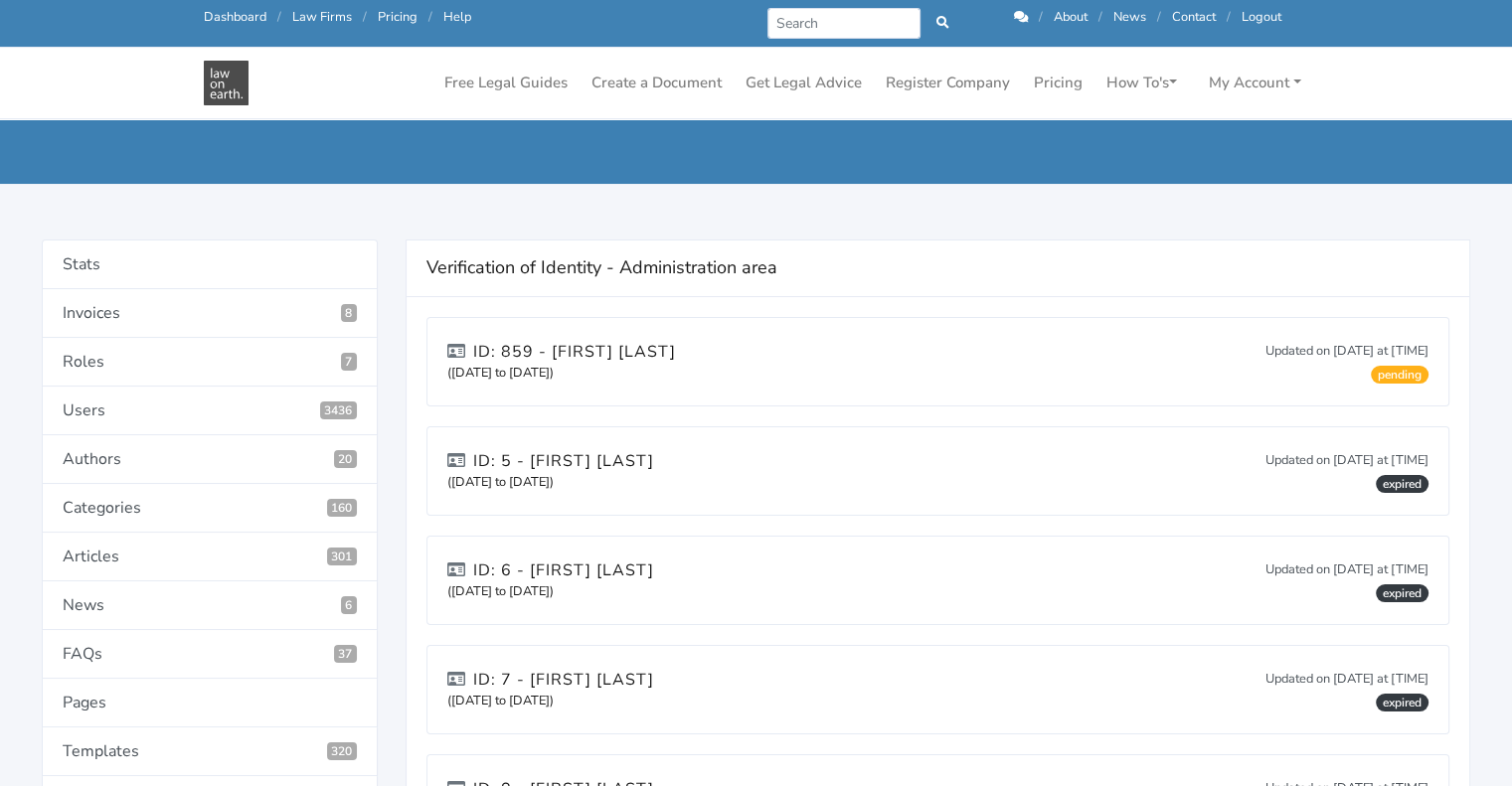 scroll, scrollTop: 0, scrollLeft: 0, axis: both 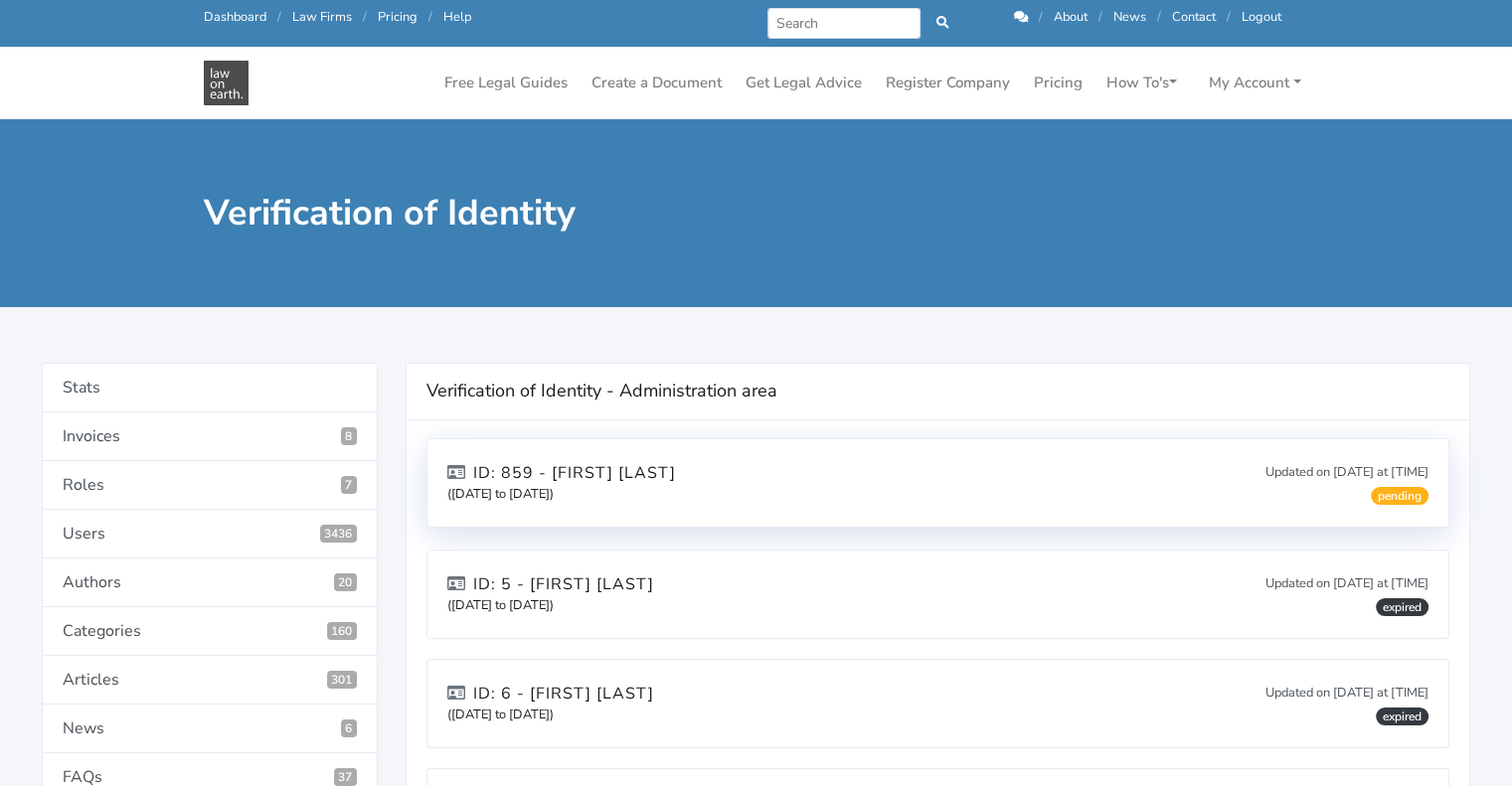 click on "ID: 859 - Lara Grace Stephenson
(04/07/2025
to 04/07/2027)
Updated on 04/07/2025 at 10:04:08 am
pending" at bounding box center [937, 483] 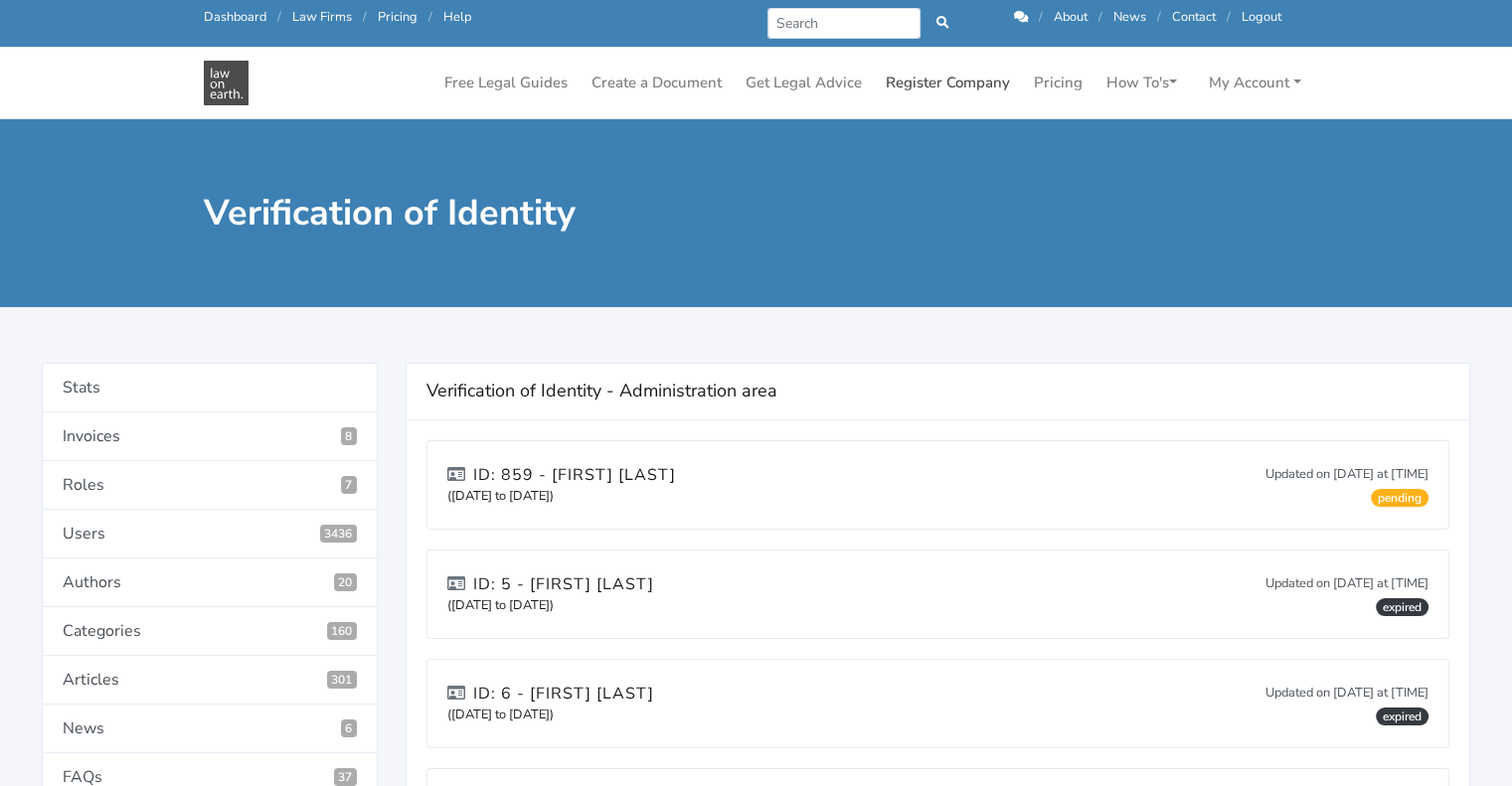 click on "Register Company" at bounding box center [947, 82] 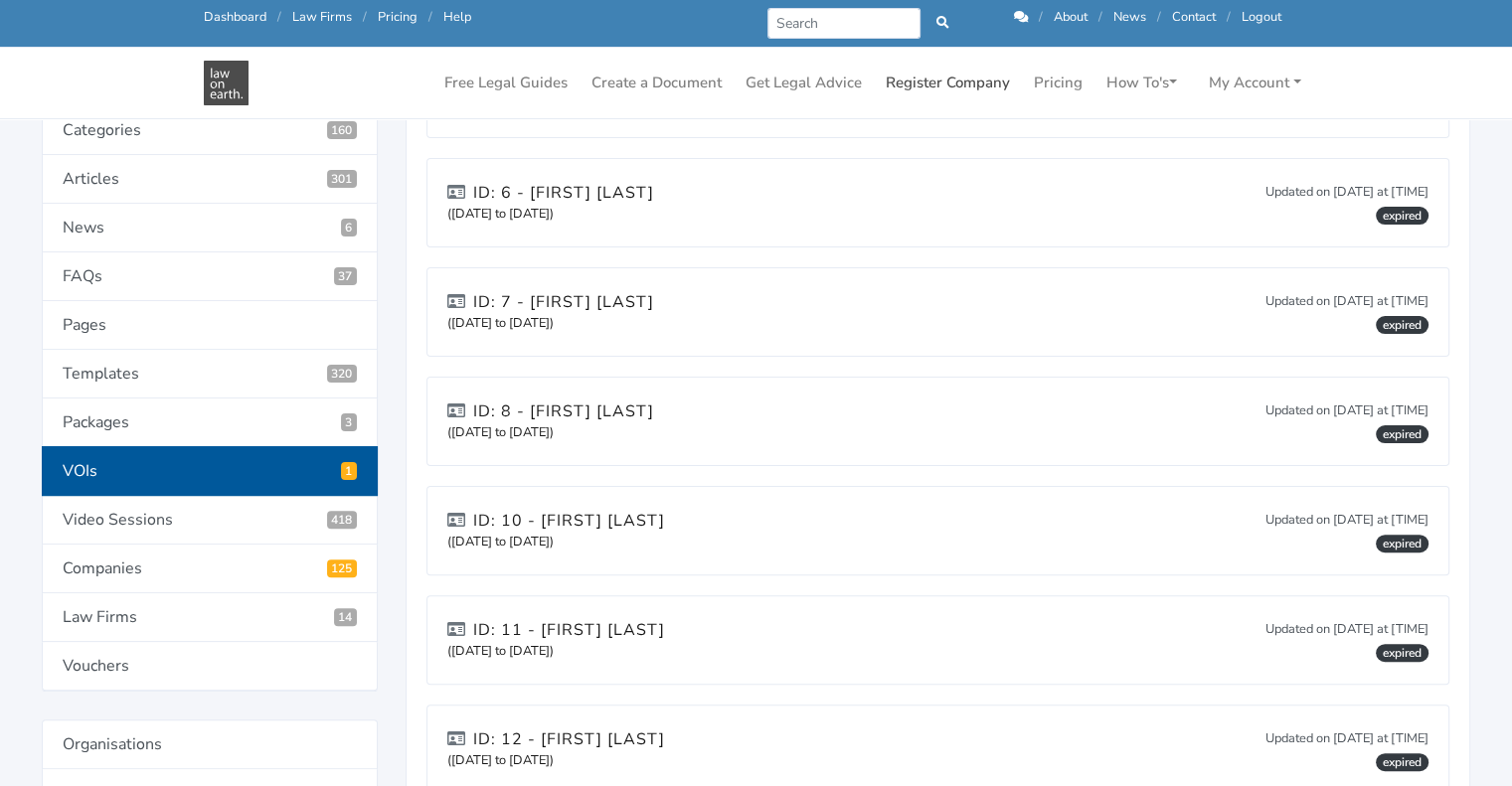 scroll, scrollTop: 452, scrollLeft: 0, axis: vertical 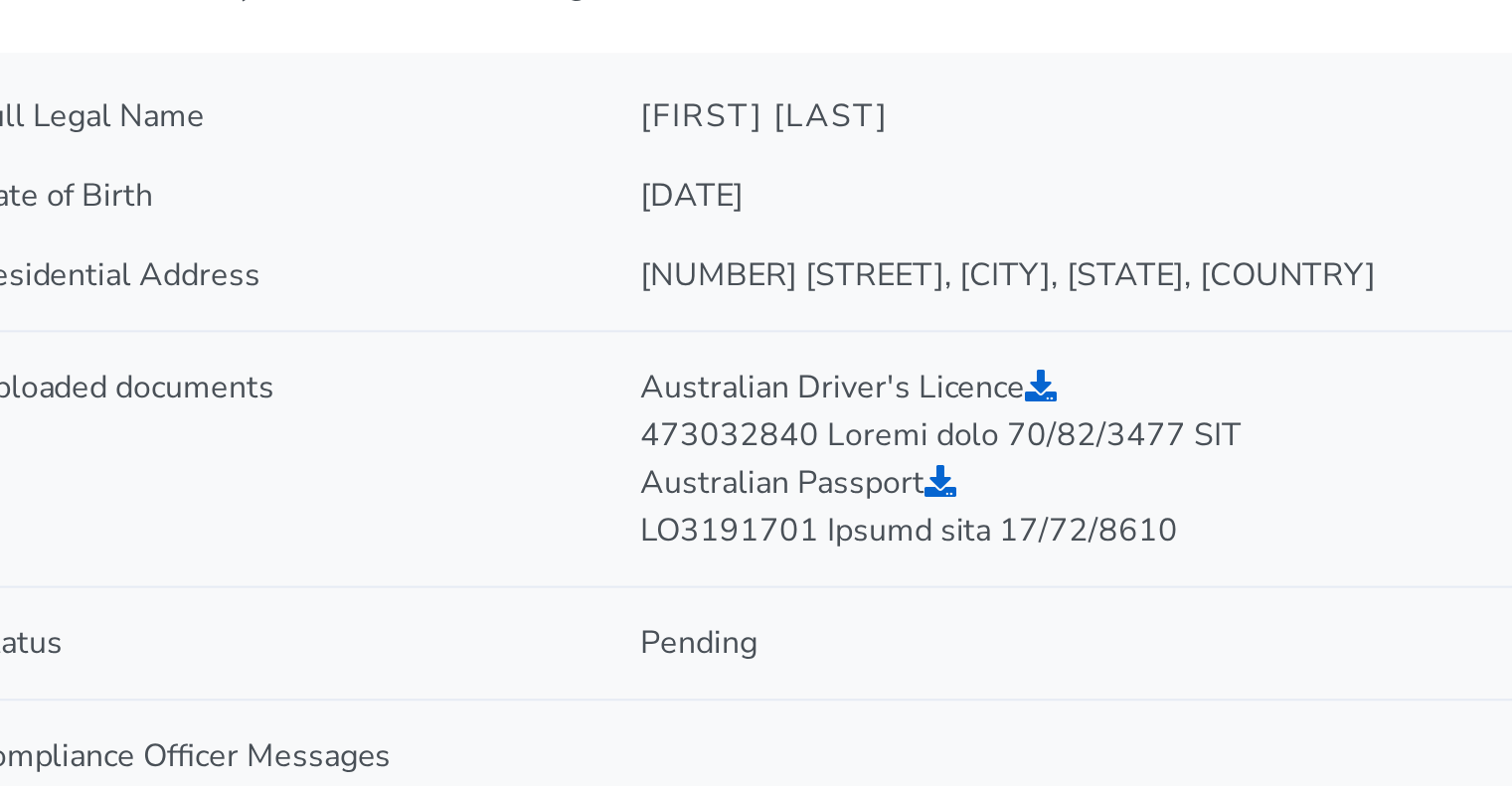 drag, startPoint x: 871, startPoint y: 431, endPoint x: 919, endPoint y: 425, distance: 48.373546 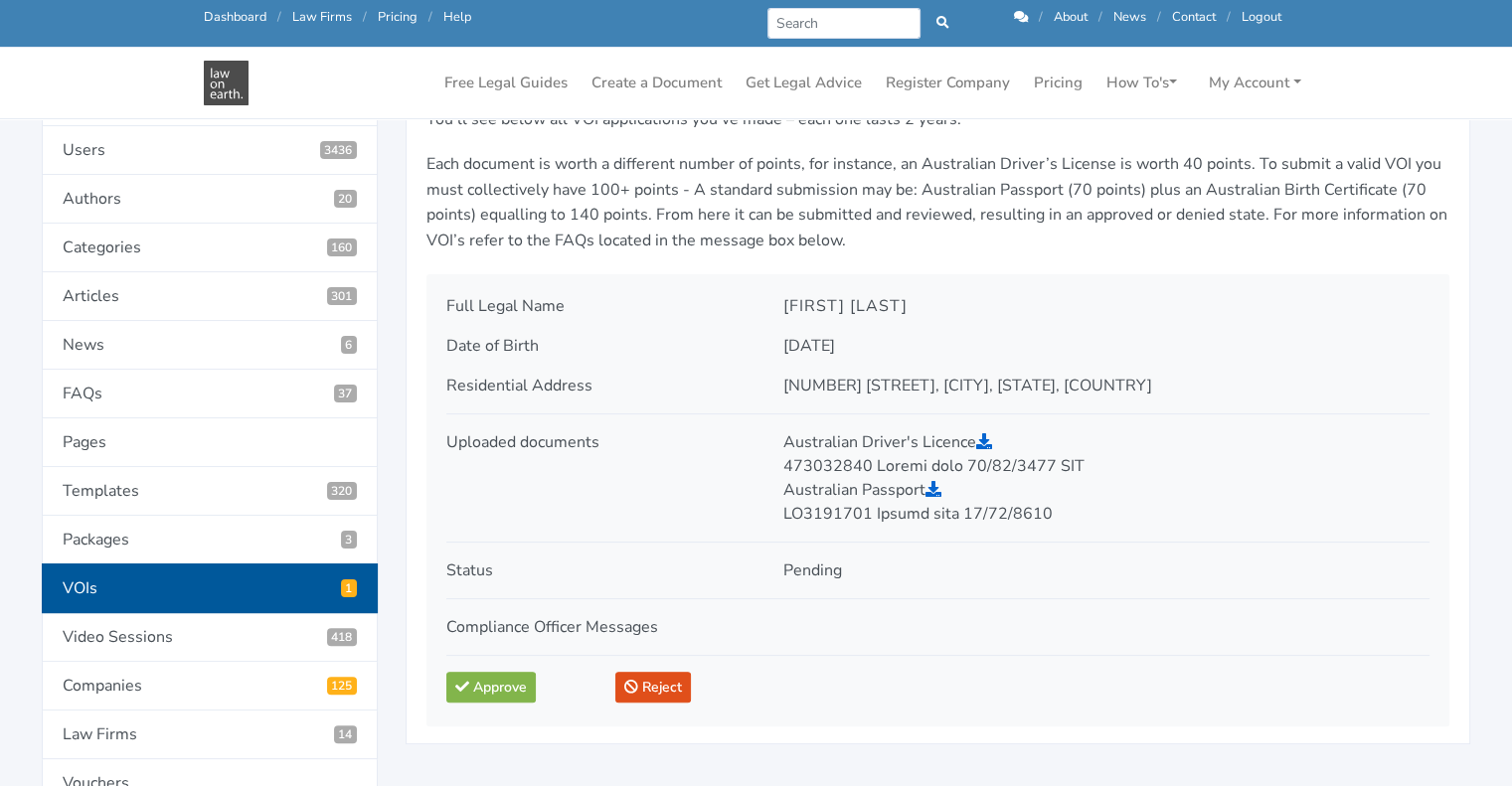 scroll, scrollTop: 334, scrollLeft: 0, axis: vertical 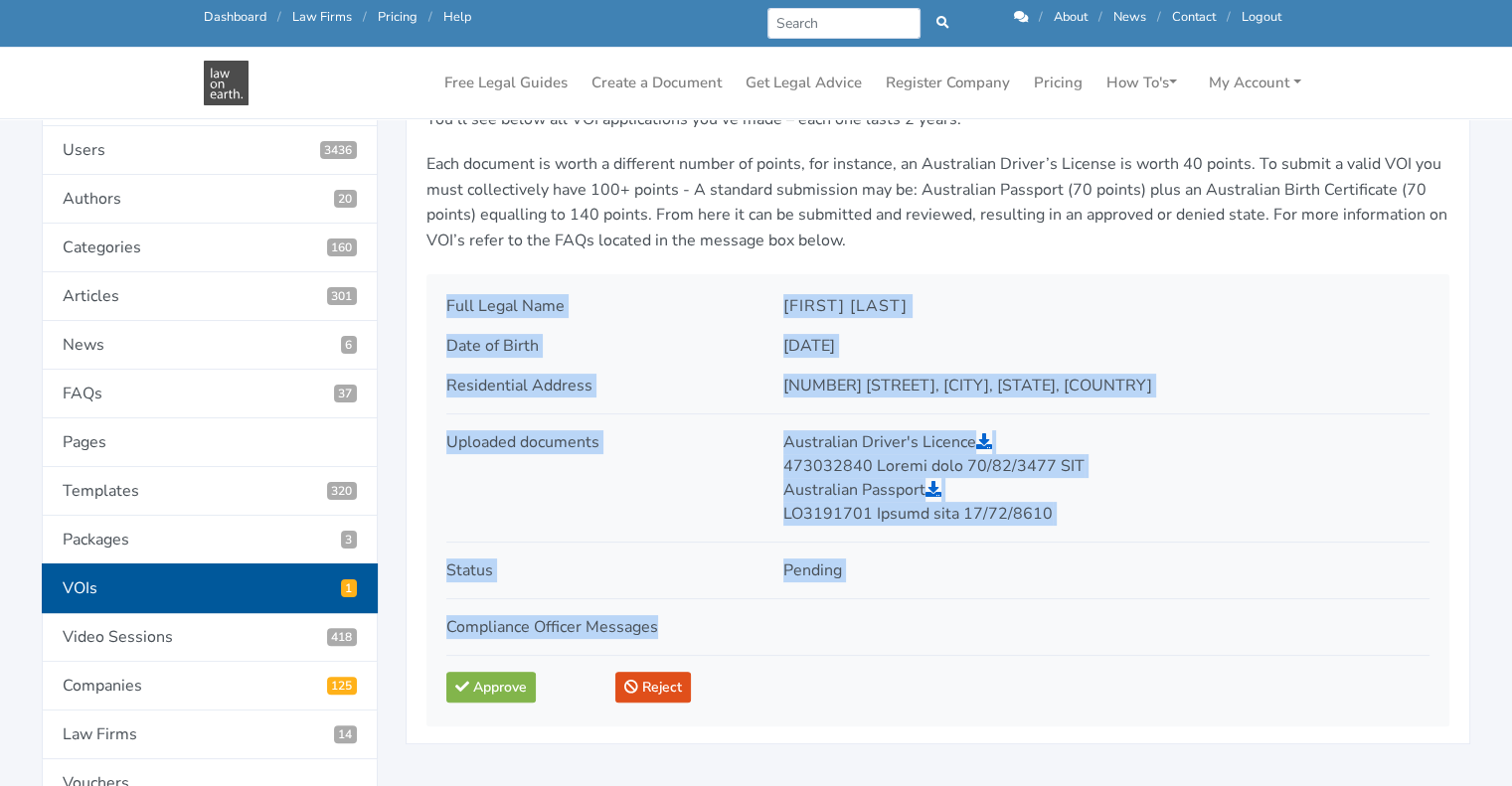 drag, startPoint x: 448, startPoint y: 297, endPoint x: 938, endPoint y: 615, distance: 584.1438 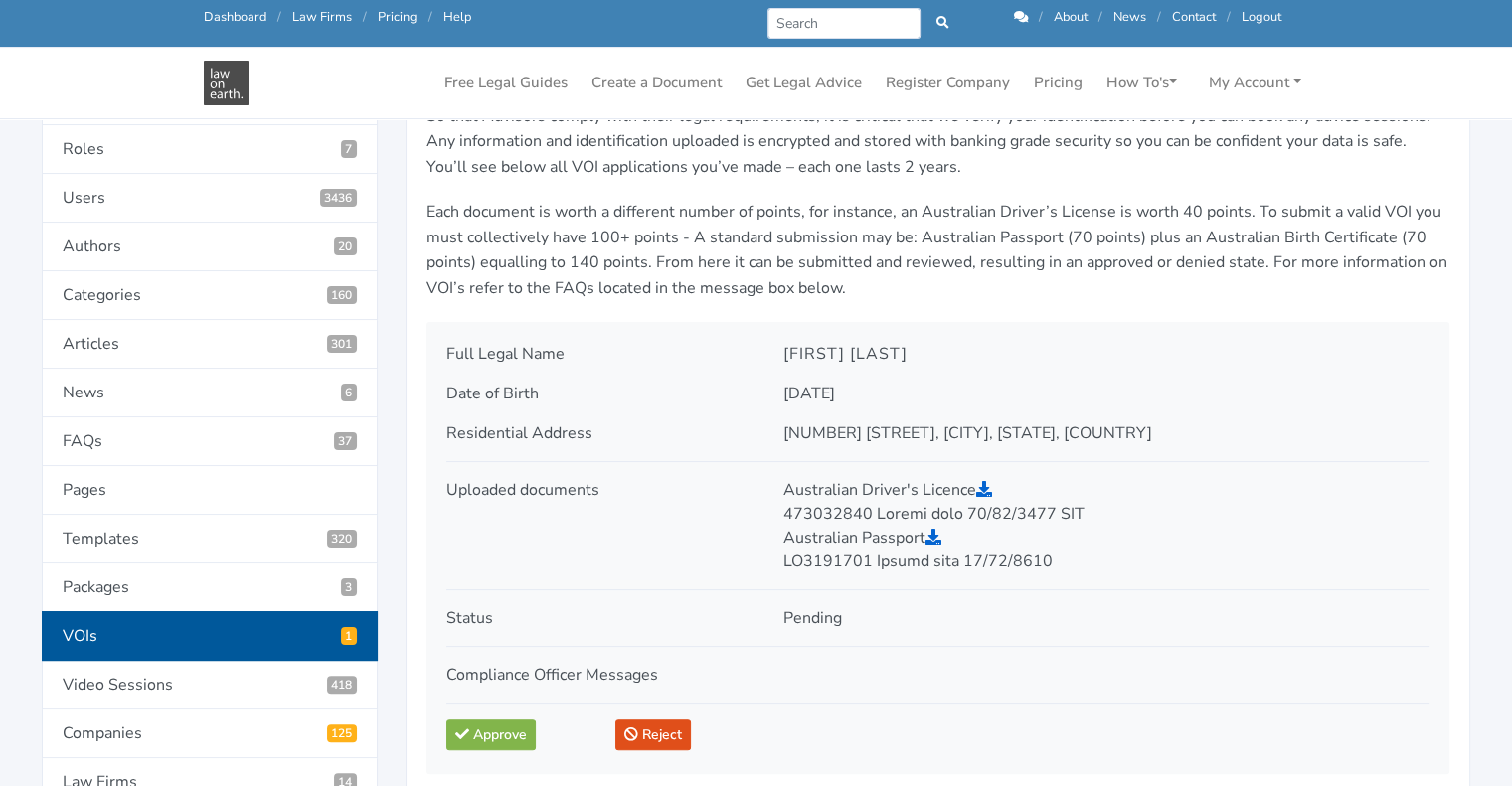 scroll, scrollTop: 257, scrollLeft: 0, axis: vertical 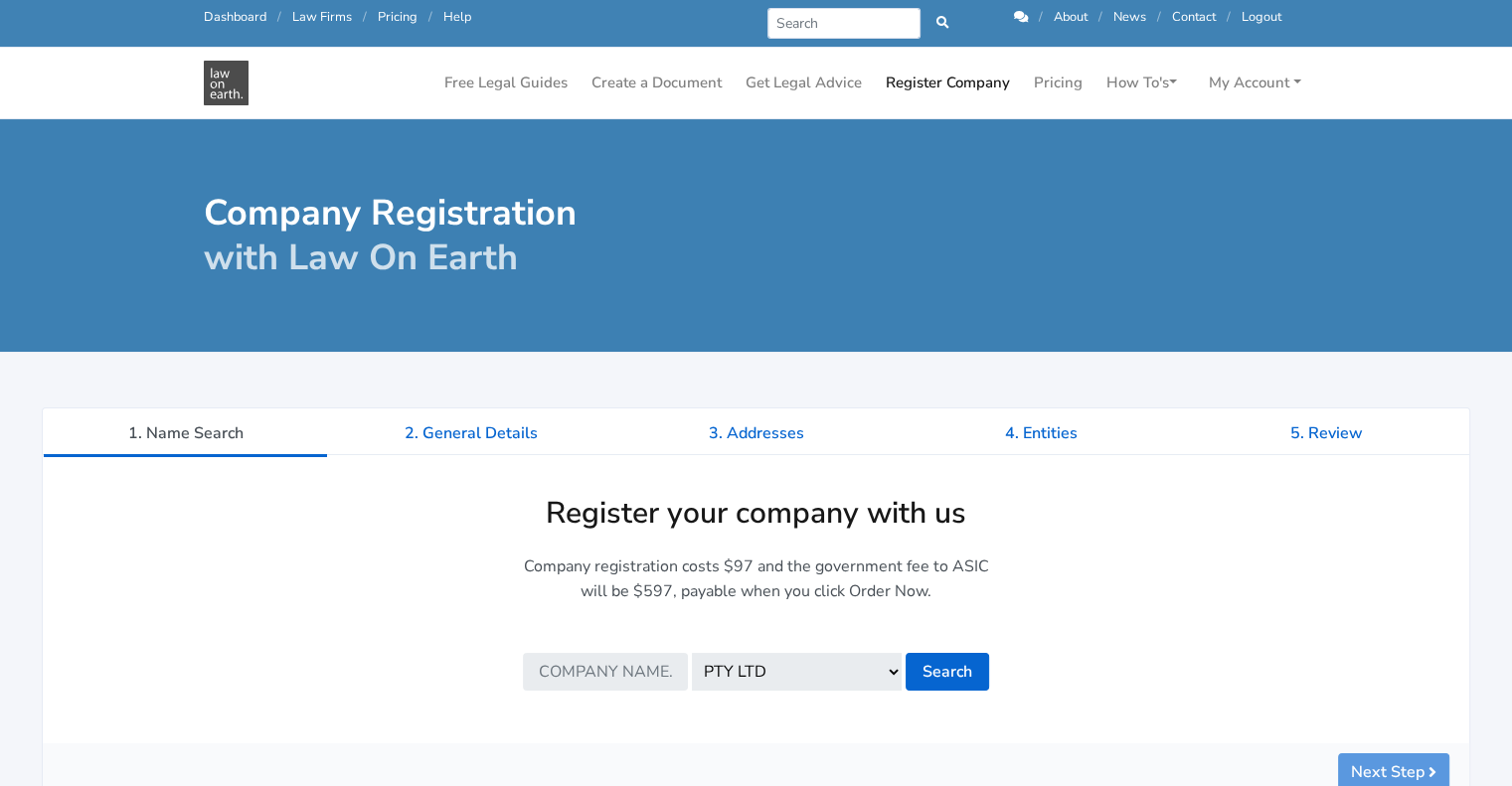click at bounding box center (1021, 17) 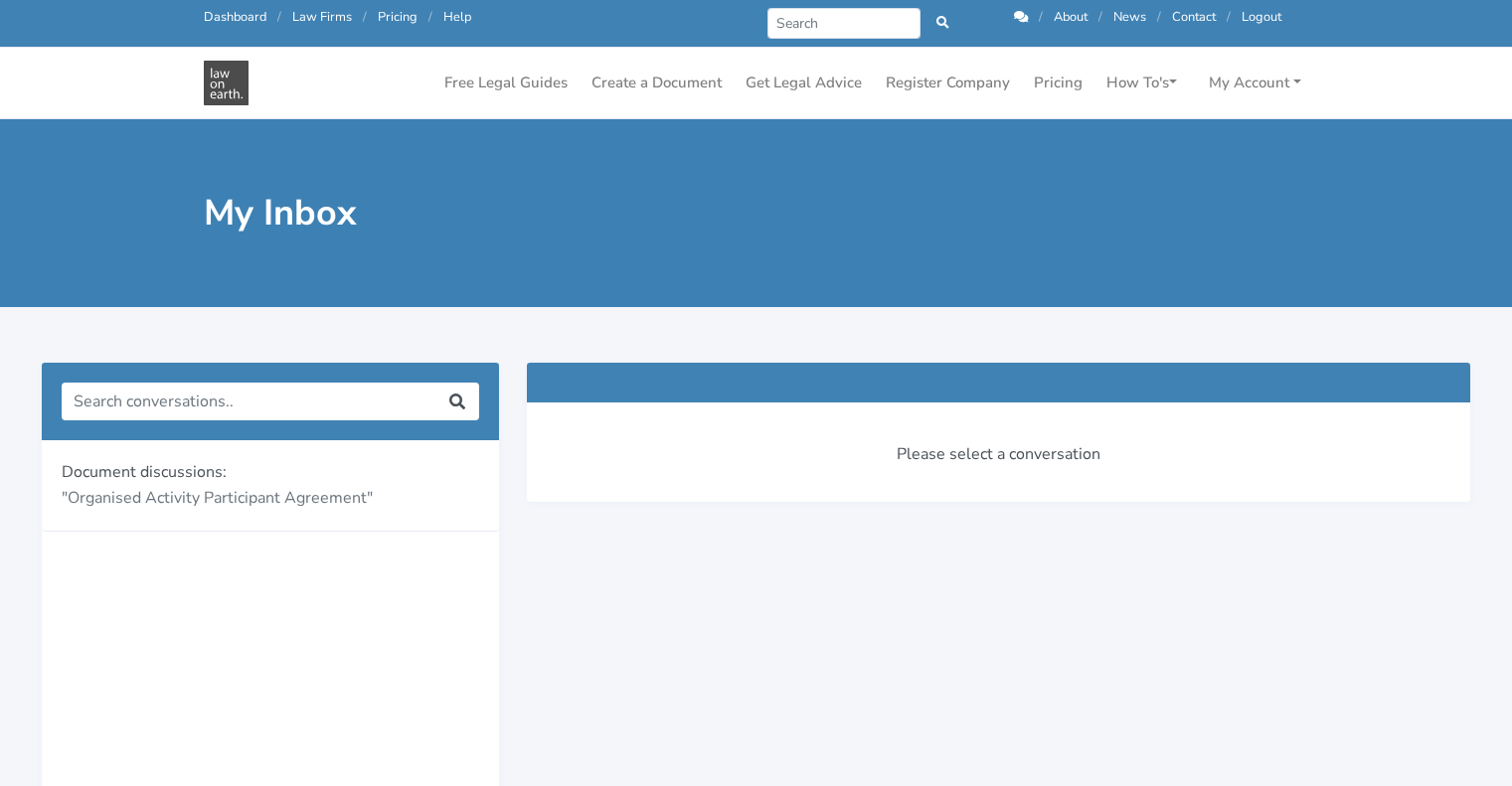 scroll, scrollTop: 0, scrollLeft: 0, axis: both 